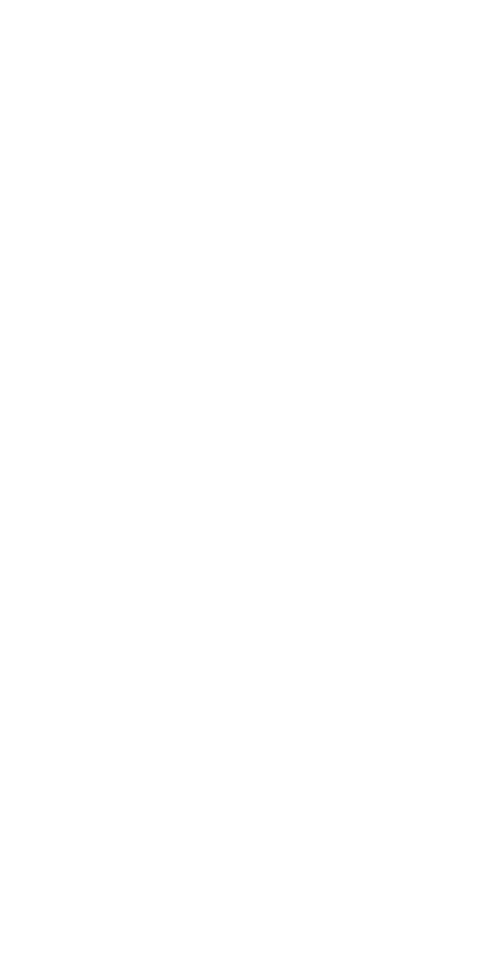 scroll, scrollTop: 0, scrollLeft: 0, axis: both 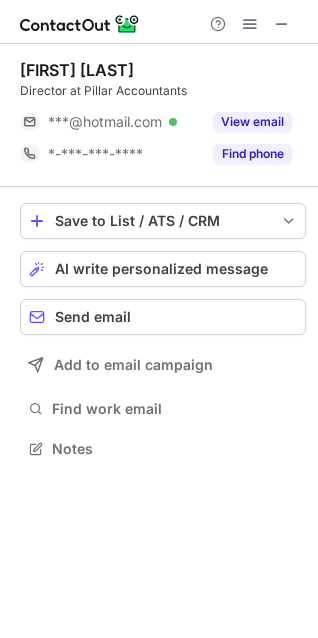 click at bounding box center (250, 24) 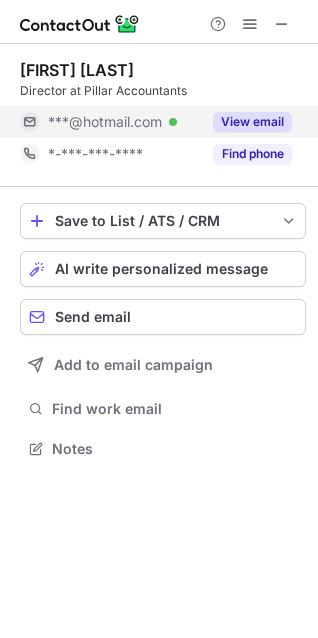 click on "View email" at bounding box center (252, 122) 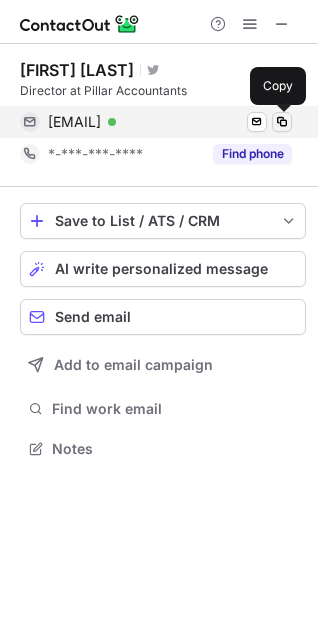 type 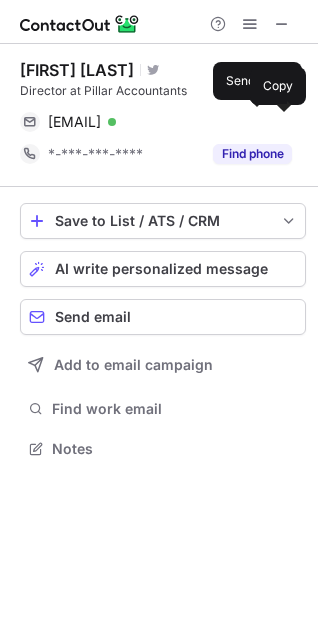click on "Alex Nothling" at bounding box center (77, 70) 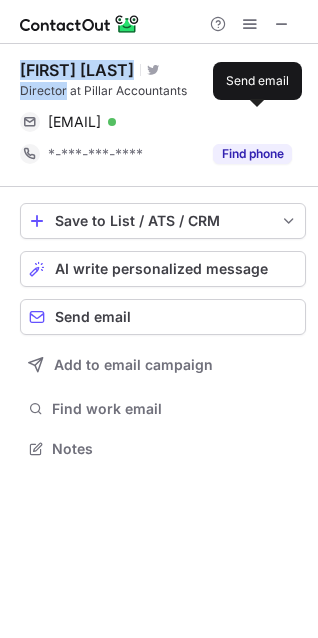 drag, startPoint x: 33, startPoint y: 61, endPoint x: 37, endPoint y: 91, distance: 30.265491 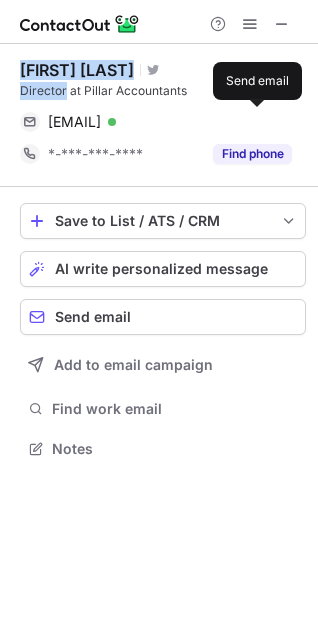 copy on "Alex Nothling Visit Twitter profile Director" 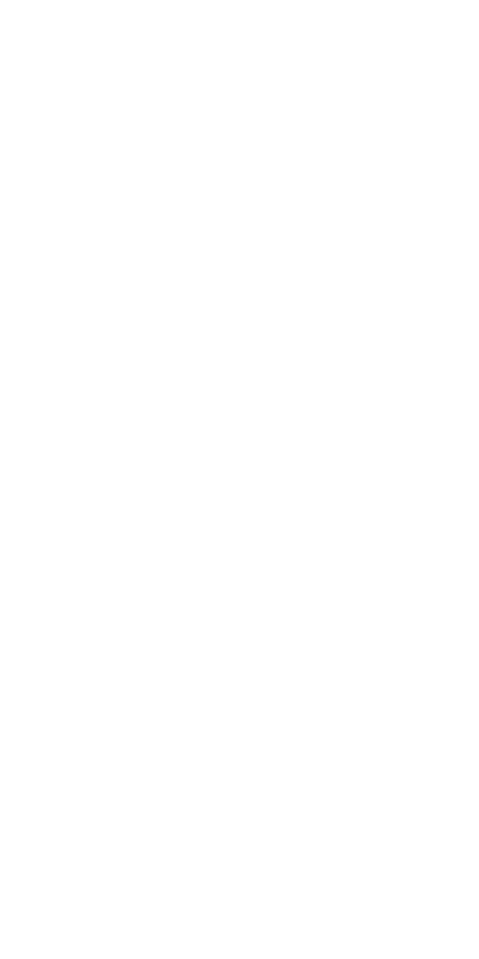 scroll, scrollTop: 0, scrollLeft: 0, axis: both 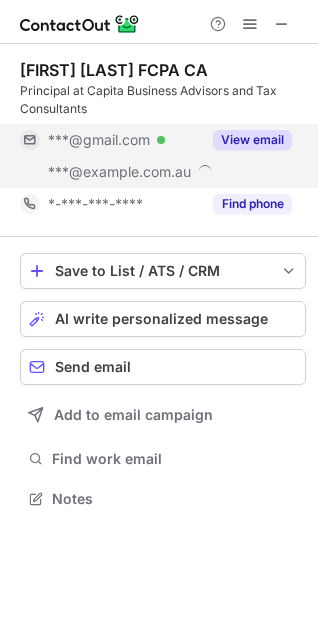 click on "View email" at bounding box center (252, 140) 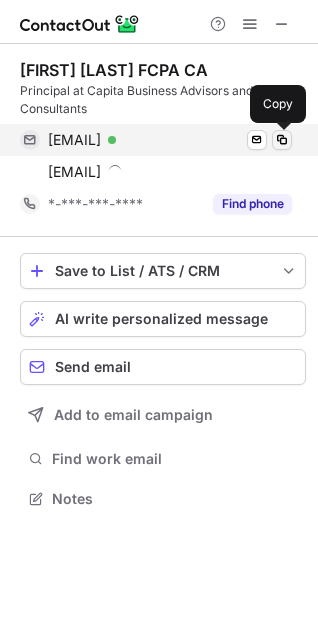 click at bounding box center [282, 140] 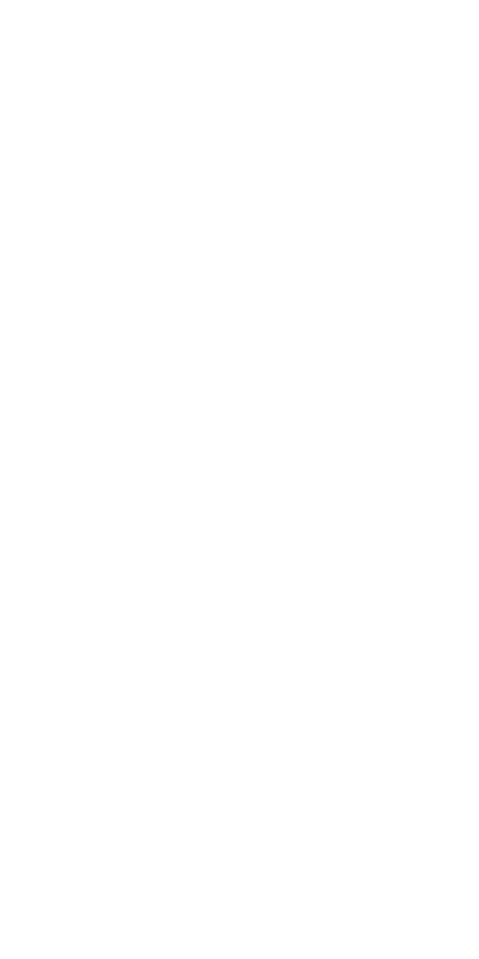 scroll, scrollTop: 0, scrollLeft: 0, axis: both 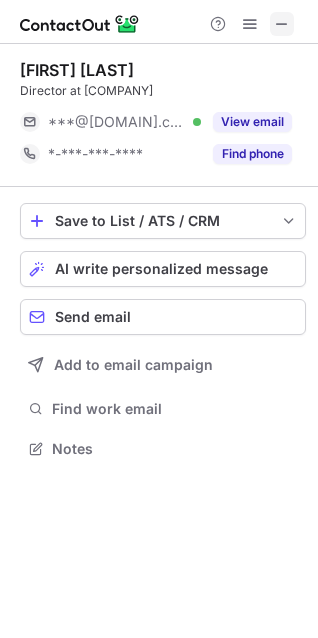click at bounding box center [282, 24] 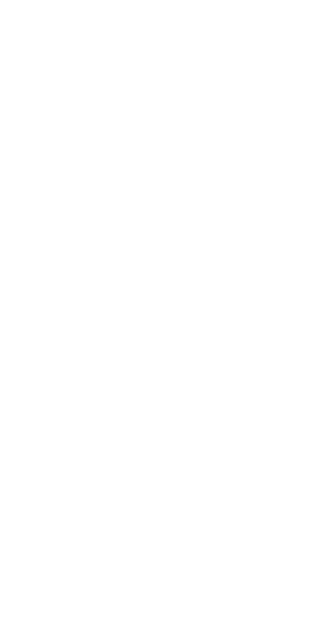 scroll, scrollTop: 0, scrollLeft: 0, axis: both 